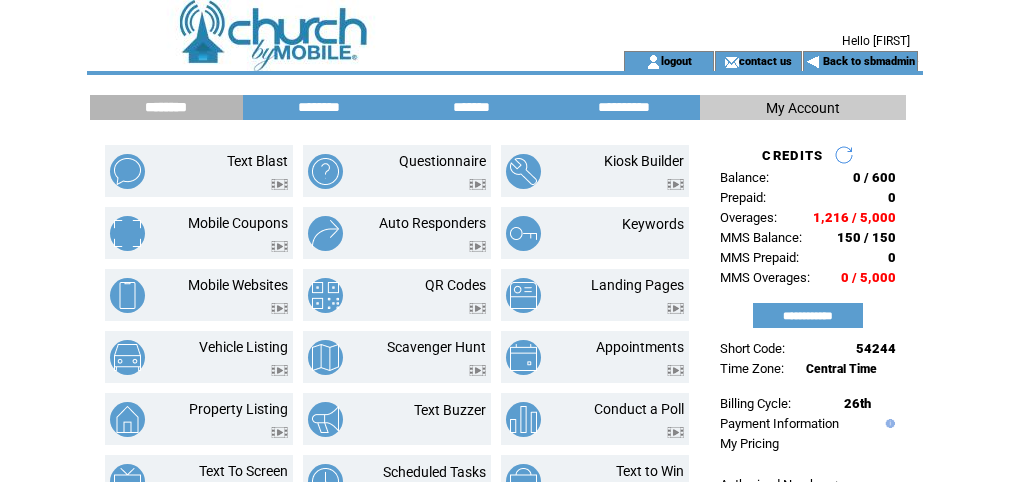 scroll, scrollTop: 0, scrollLeft: 0, axis: both 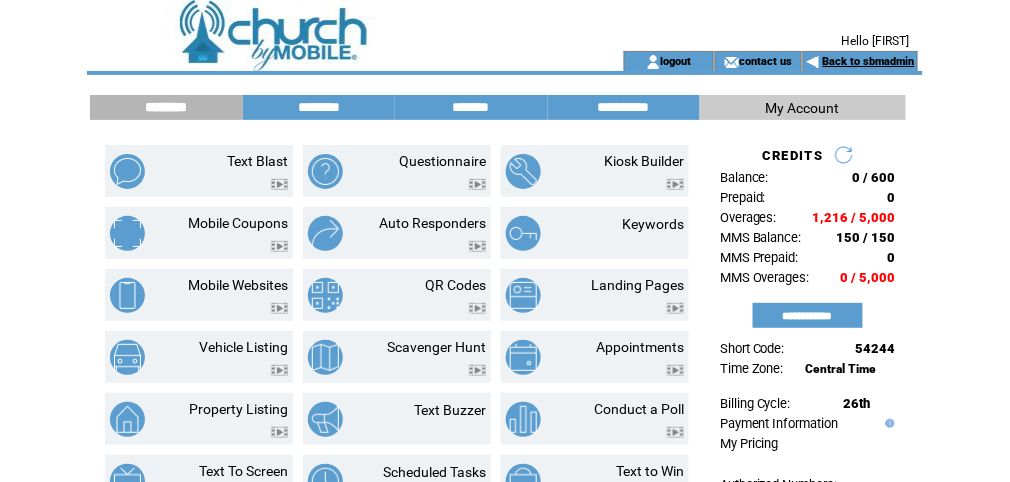 click on "Back to sbmadmin" at bounding box center [869, 61] 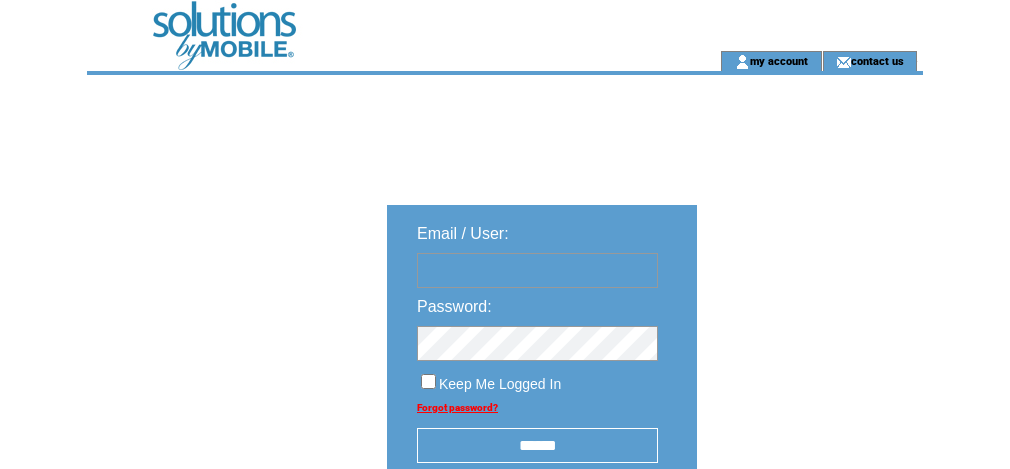 scroll, scrollTop: 160, scrollLeft: 0, axis: vertical 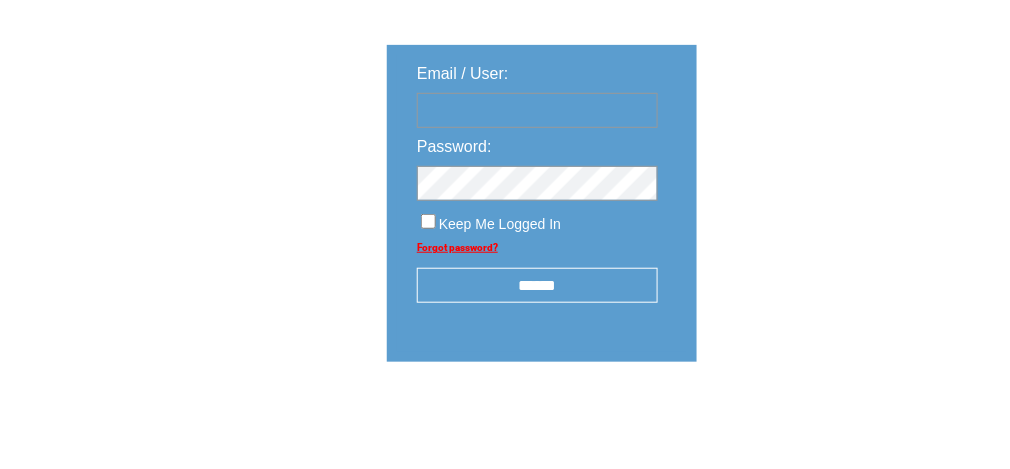 type on "********" 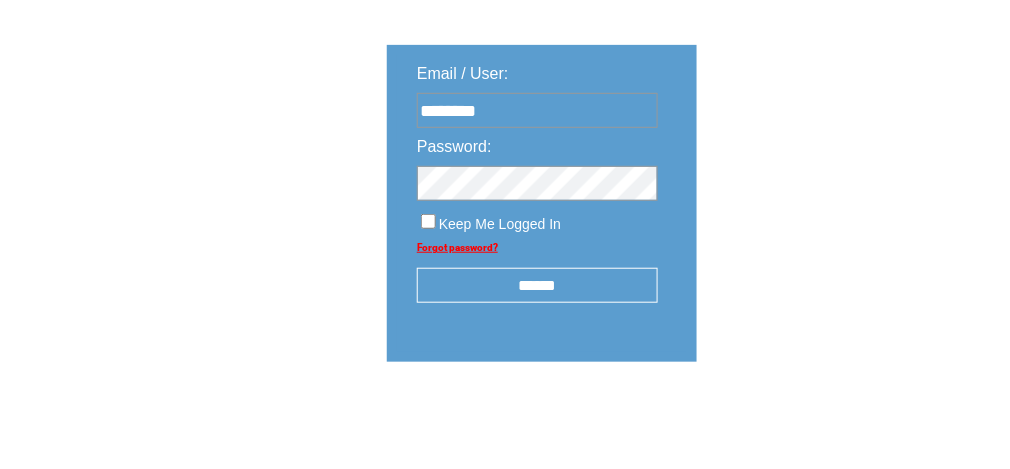 click on "******" at bounding box center [537, 285] 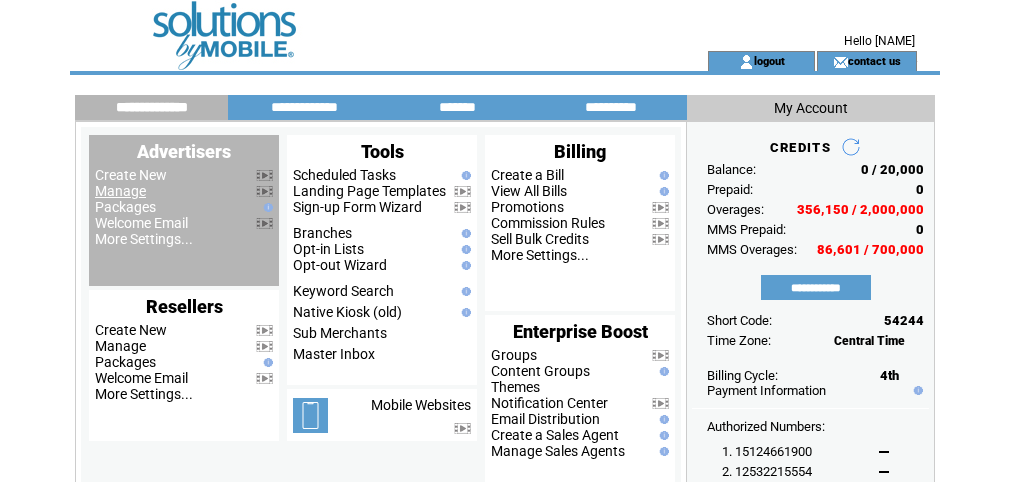 scroll, scrollTop: 0, scrollLeft: 0, axis: both 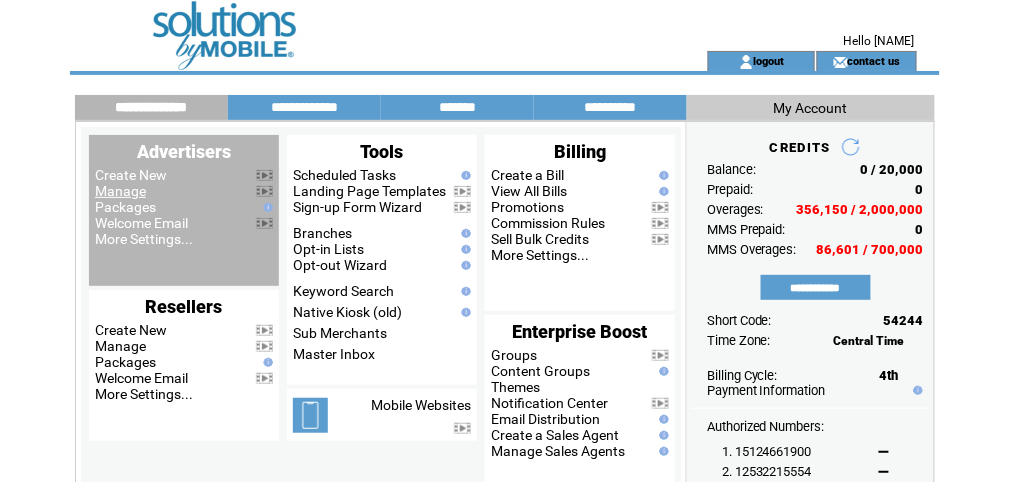 click on "Manage" at bounding box center [120, 191] 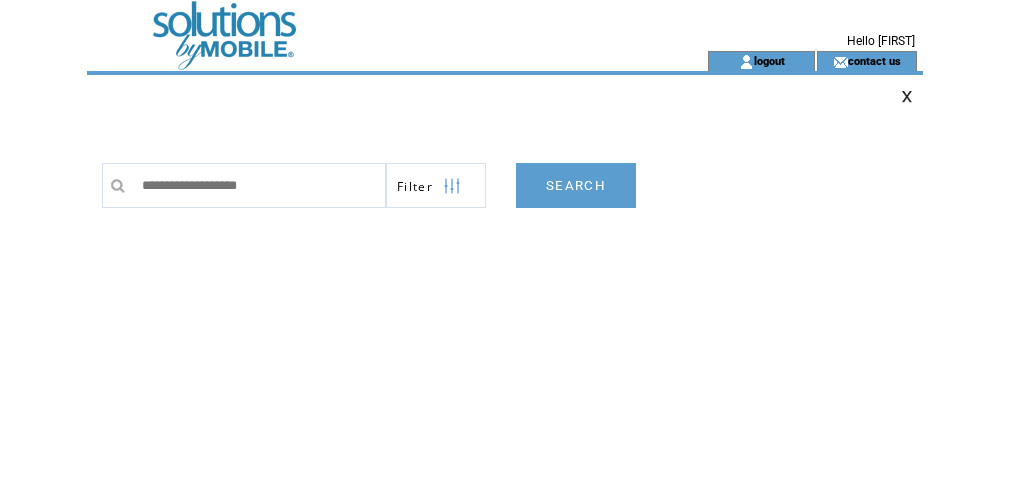 scroll, scrollTop: 0, scrollLeft: 0, axis: both 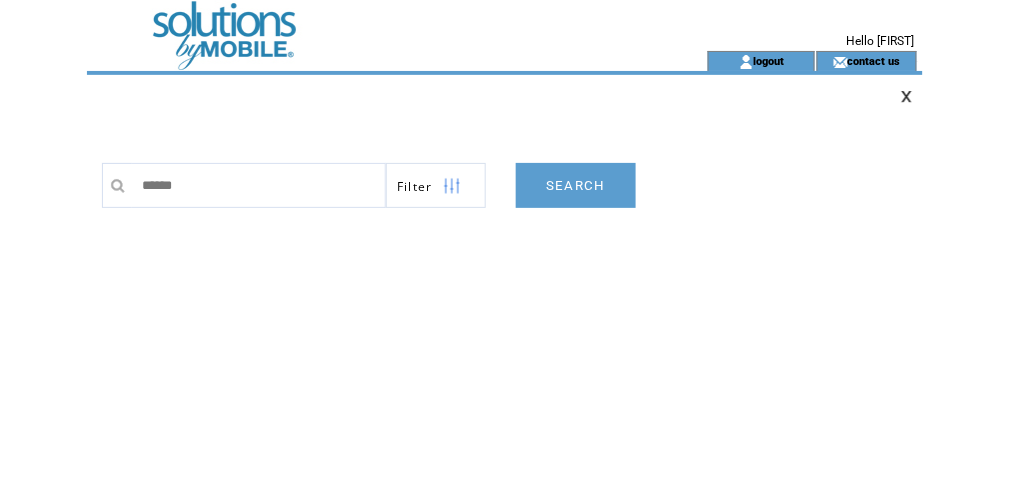 type on "*******" 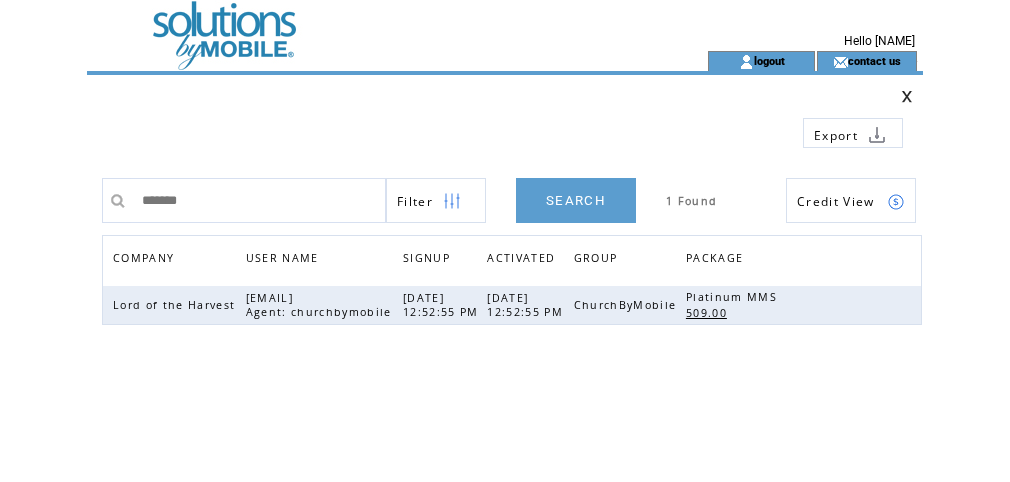scroll, scrollTop: 0, scrollLeft: 0, axis: both 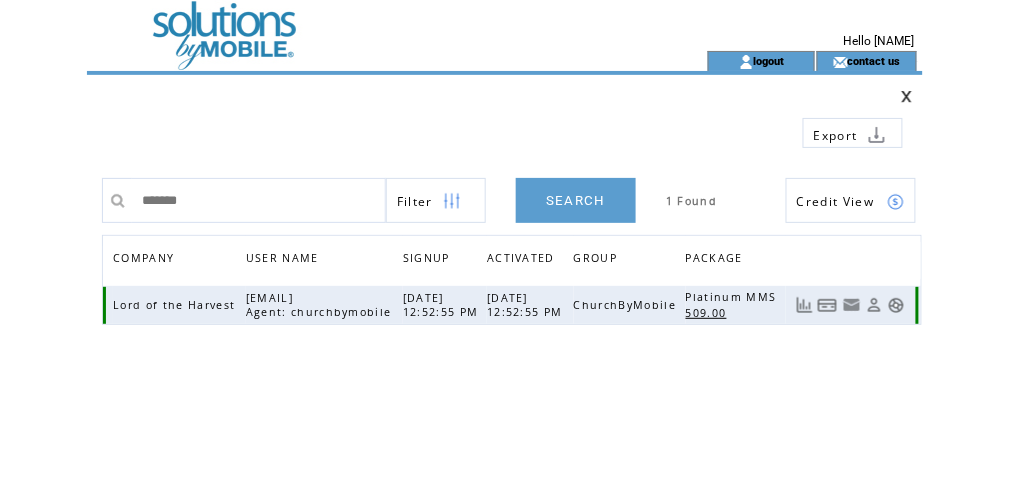click at bounding box center [896, 305] 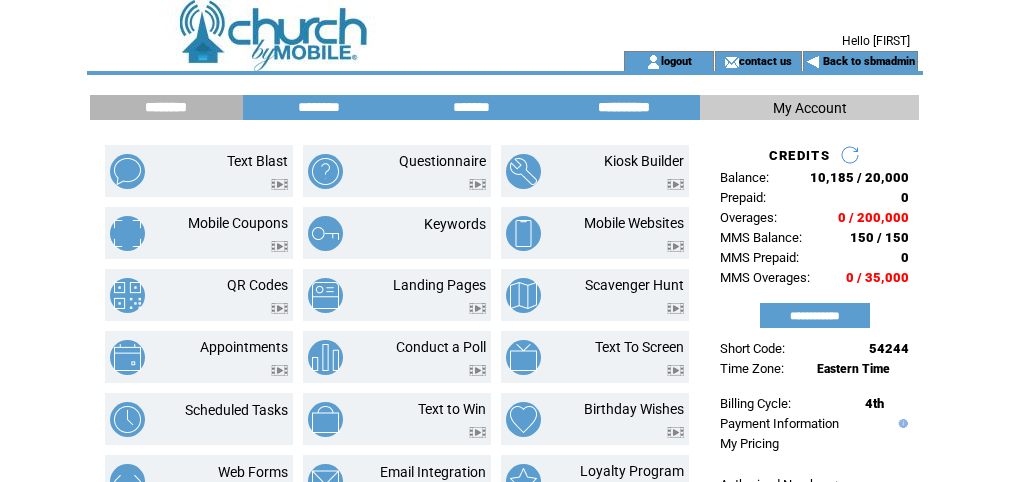 scroll, scrollTop: 0, scrollLeft: 0, axis: both 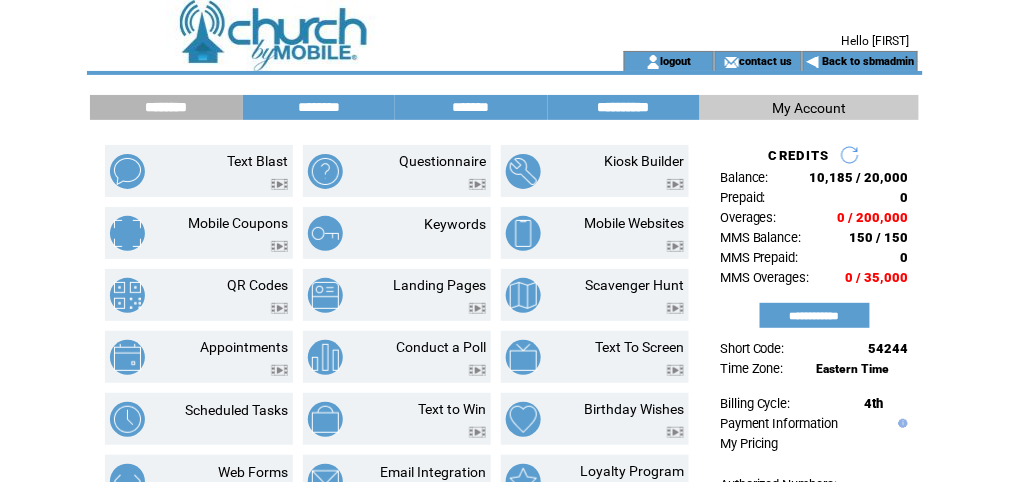 click on "**********" at bounding box center [624, 107] 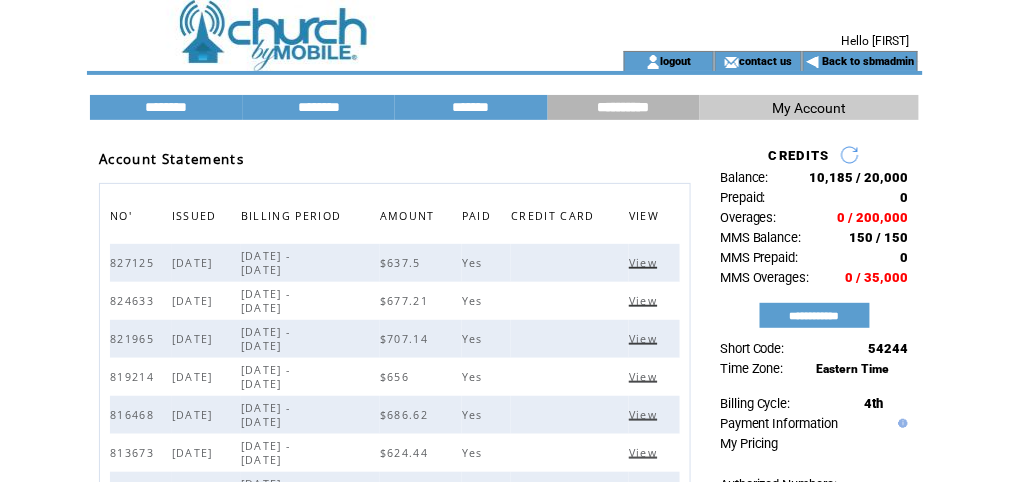 click on "View" at bounding box center [645, 263] 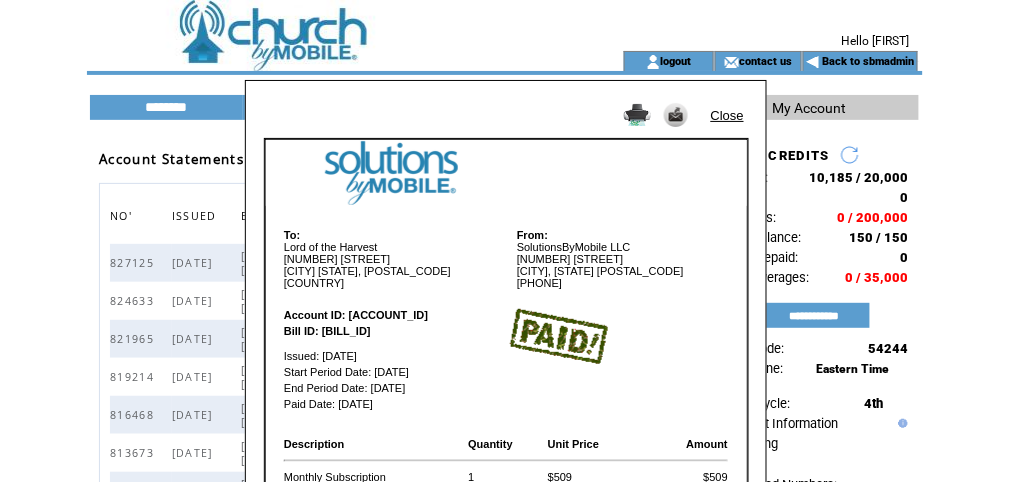 scroll, scrollTop: 0, scrollLeft: 0, axis: both 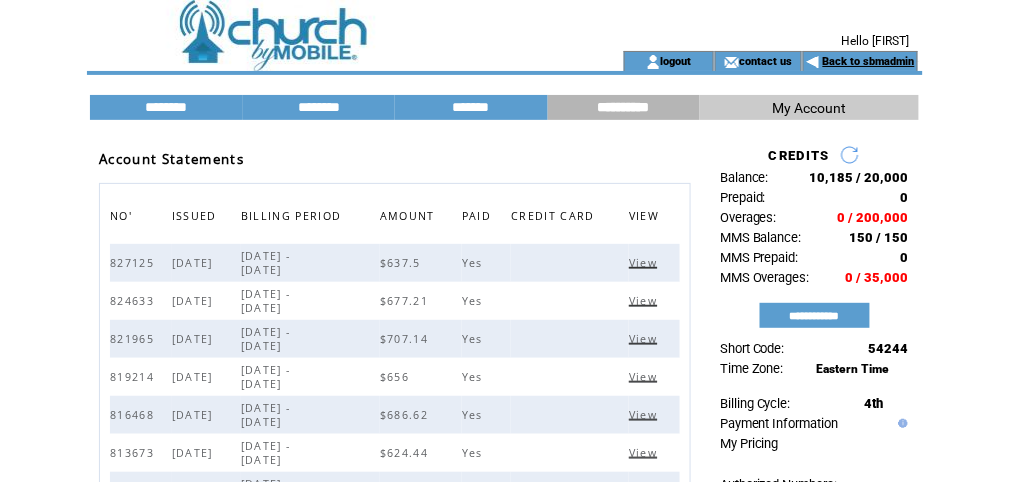 click on "Back to sbmadmin" at bounding box center (869, 61) 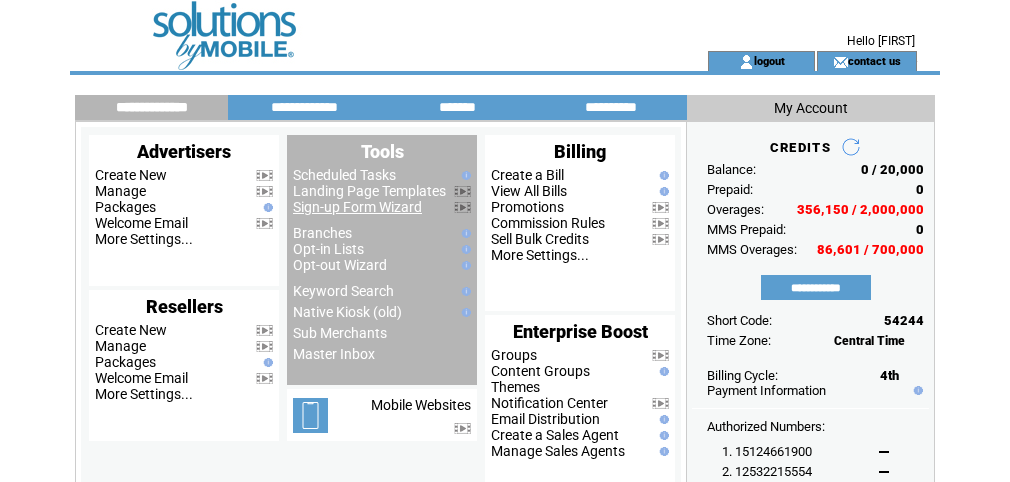 scroll, scrollTop: 0, scrollLeft: 0, axis: both 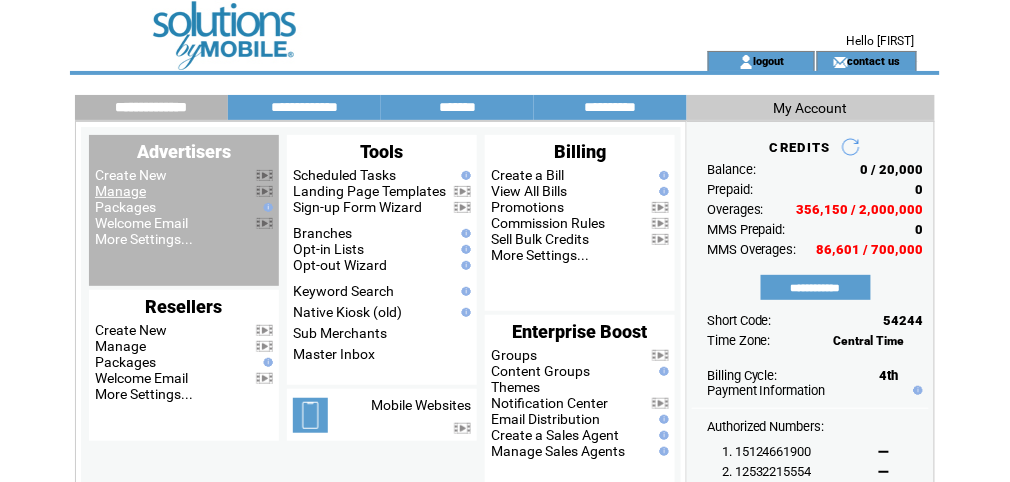 click on "Manage" at bounding box center [120, 191] 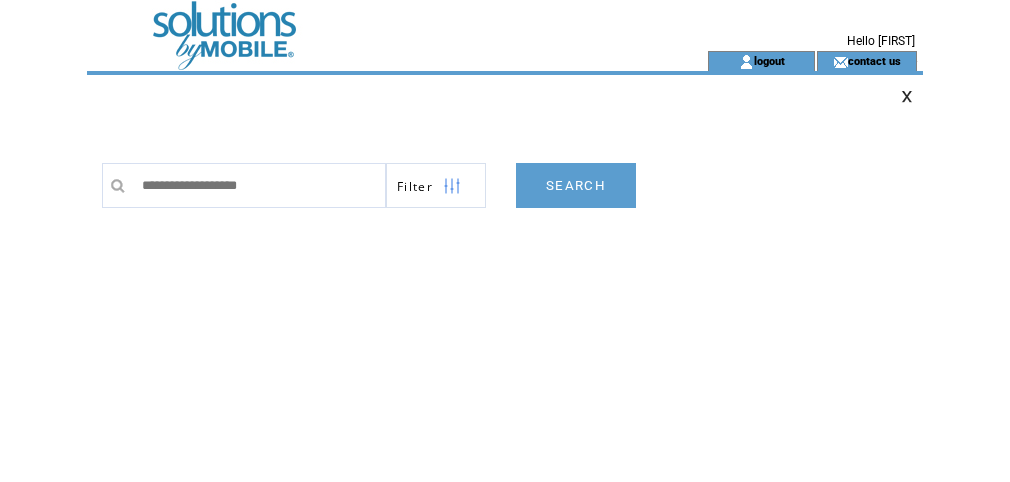 scroll, scrollTop: 0, scrollLeft: 0, axis: both 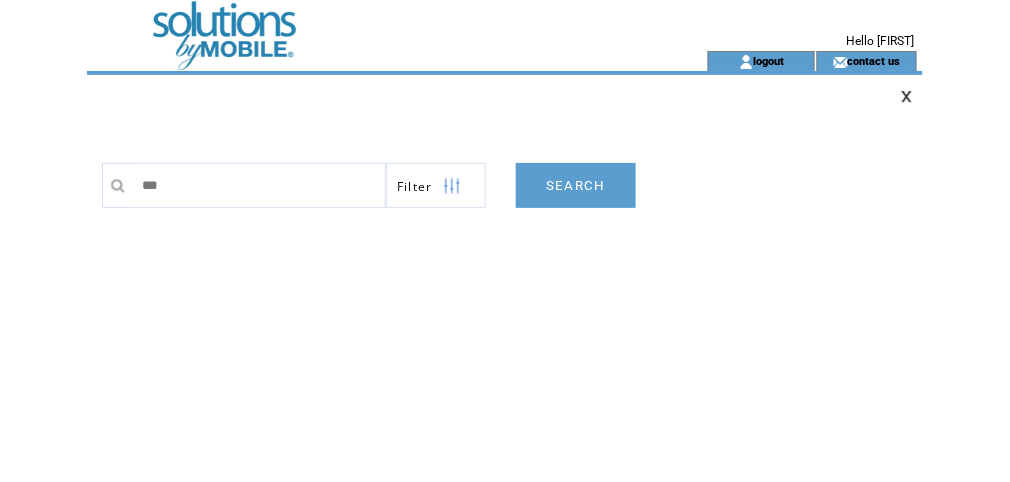 type on "****" 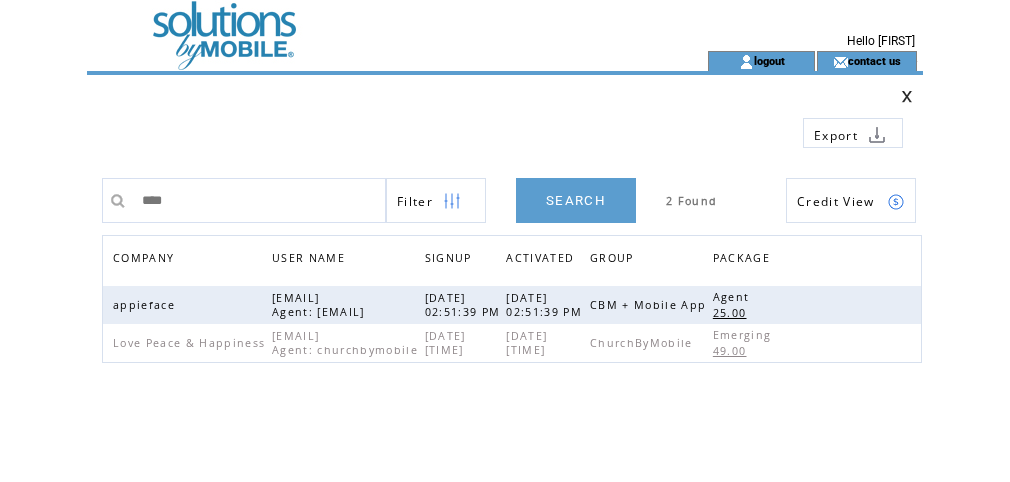 scroll, scrollTop: 0, scrollLeft: 0, axis: both 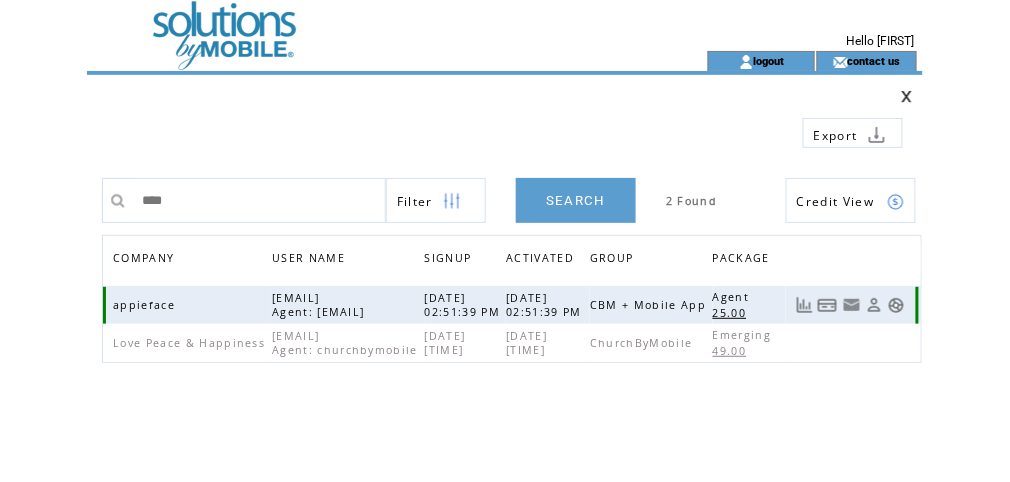 click at bounding box center (896, 305) 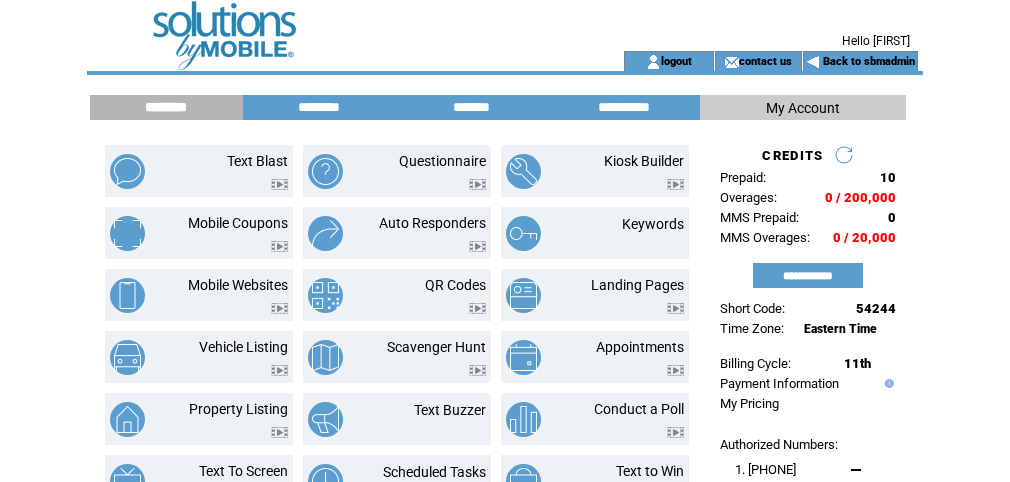 scroll, scrollTop: 0, scrollLeft: 0, axis: both 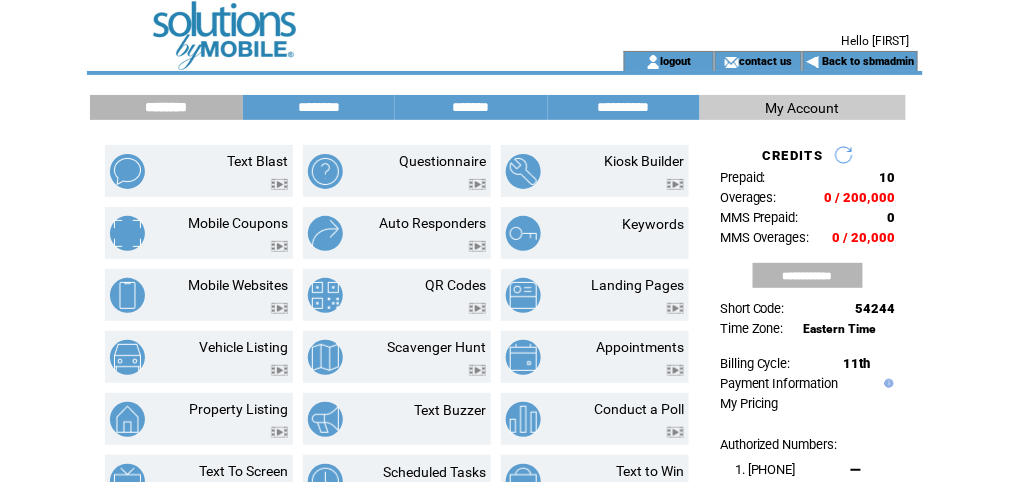 click on "**********" at bounding box center (808, 275) 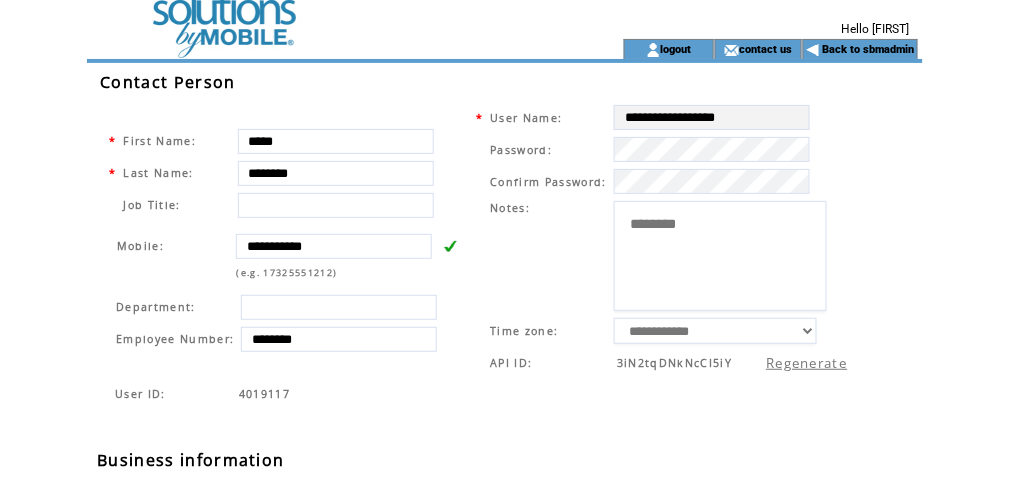 scroll, scrollTop: 0, scrollLeft: 0, axis: both 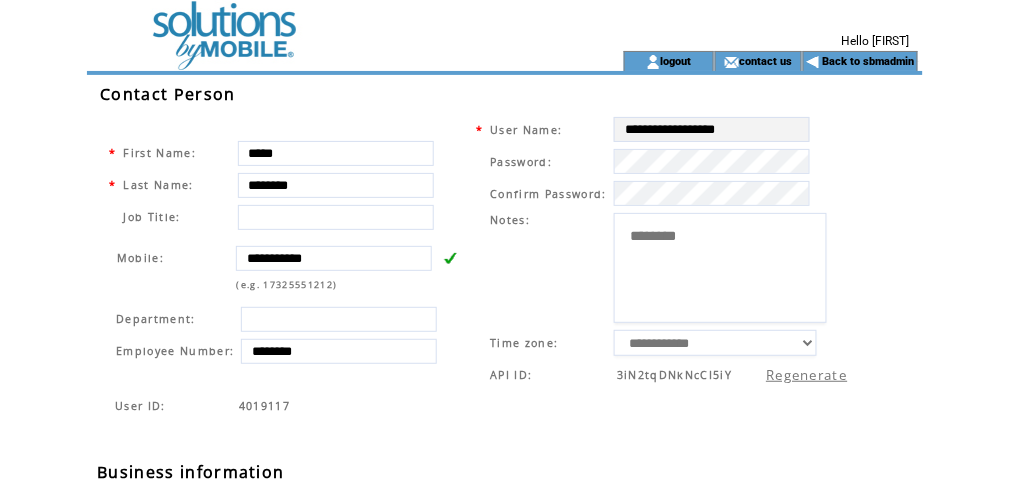 click at bounding box center [327, 61] 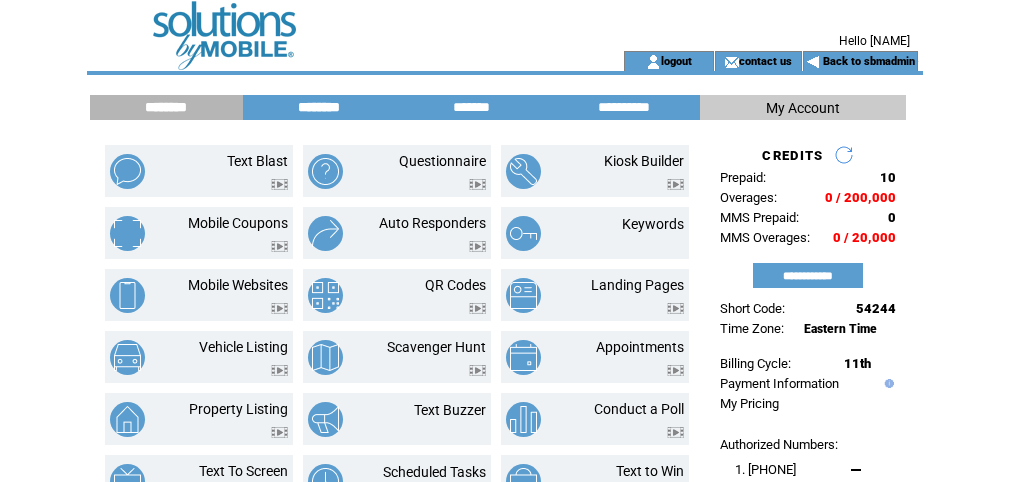 scroll, scrollTop: 0, scrollLeft: 0, axis: both 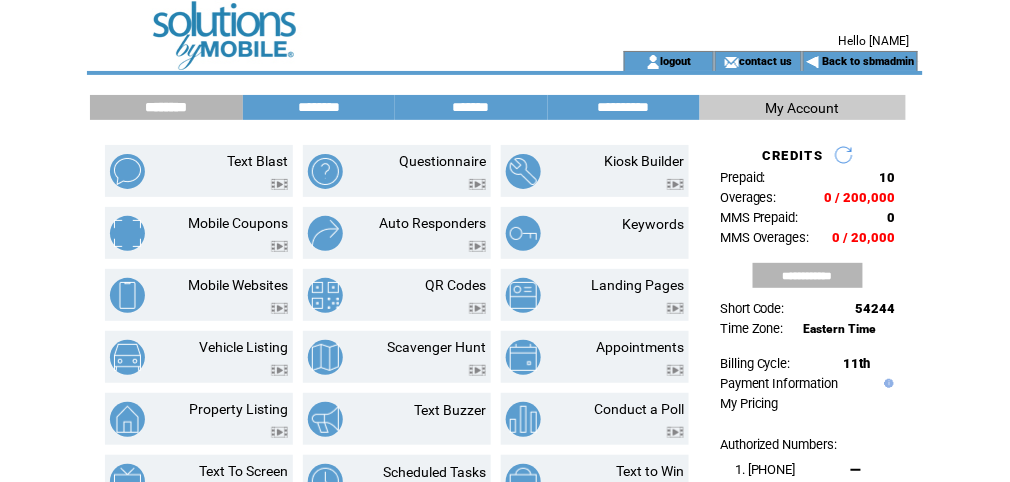 click on "**********" at bounding box center (808, 275) 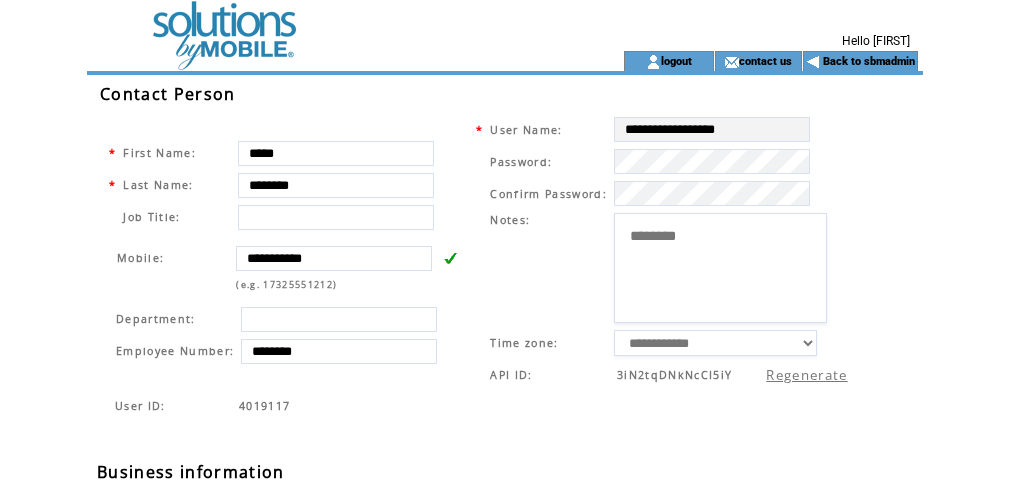 scroll, scrollTop: 0, scrollLeft: 0, axis: both 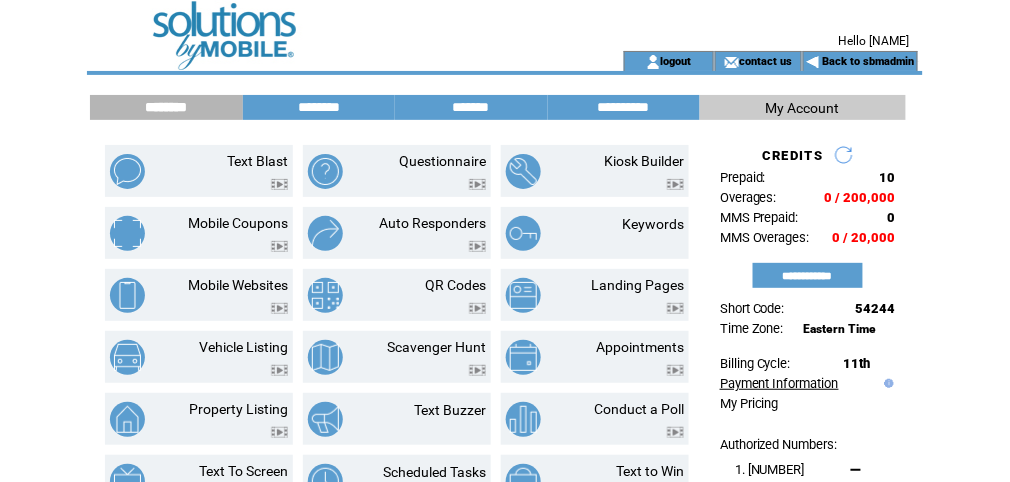 click on "Payment Information" at bounding box center (779, 383) 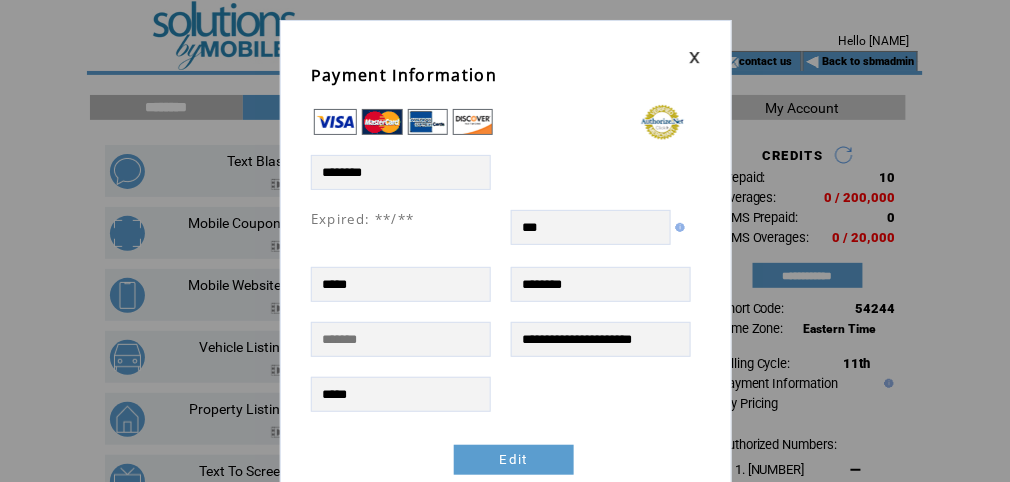 scroll, scrollTop: 0, scrollLeft: 0, axis: both 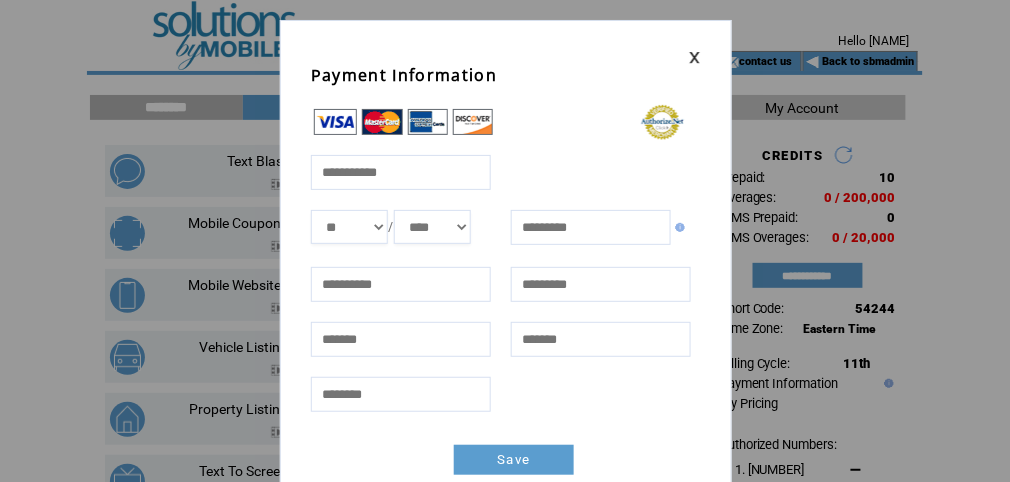 click at bounding box center [400, 171] 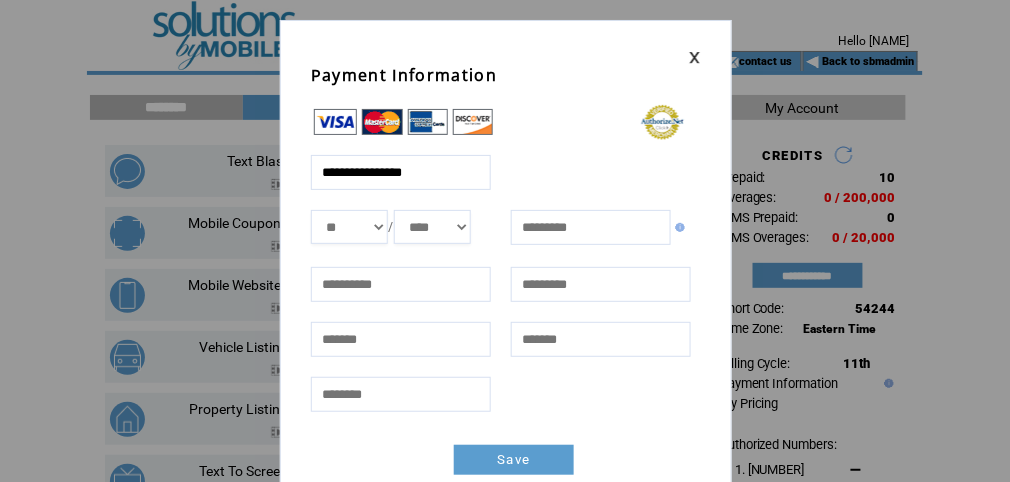 type on "**********" 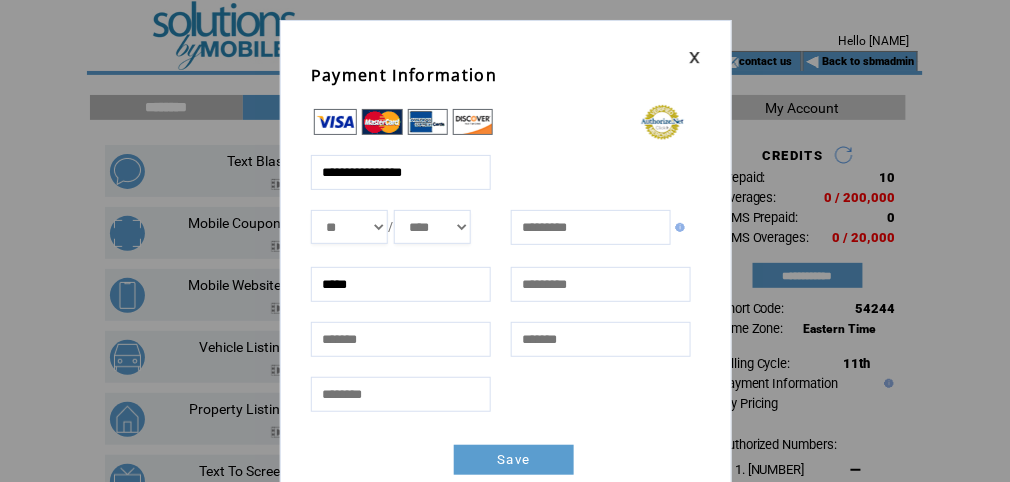 type on "*****" 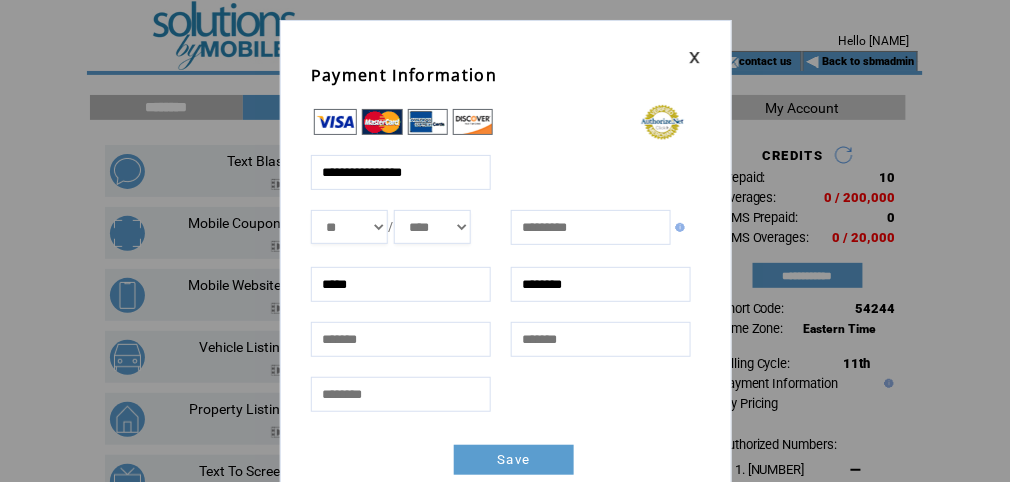type on "********" 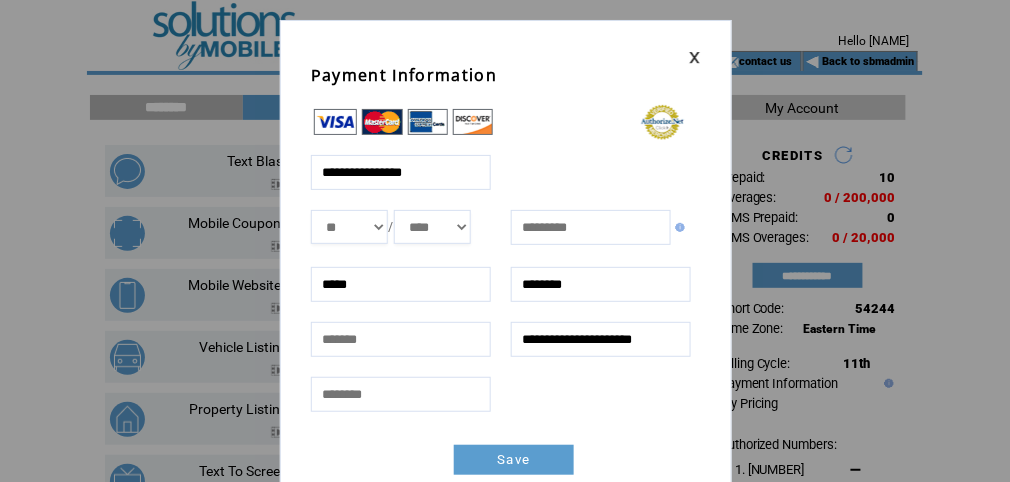 type on "*****" 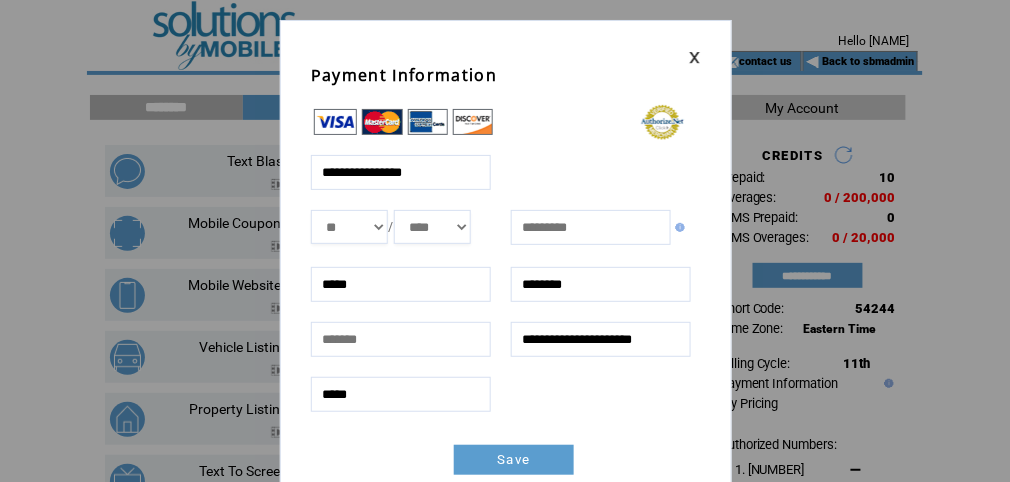 click at bounding box center [590, 226] 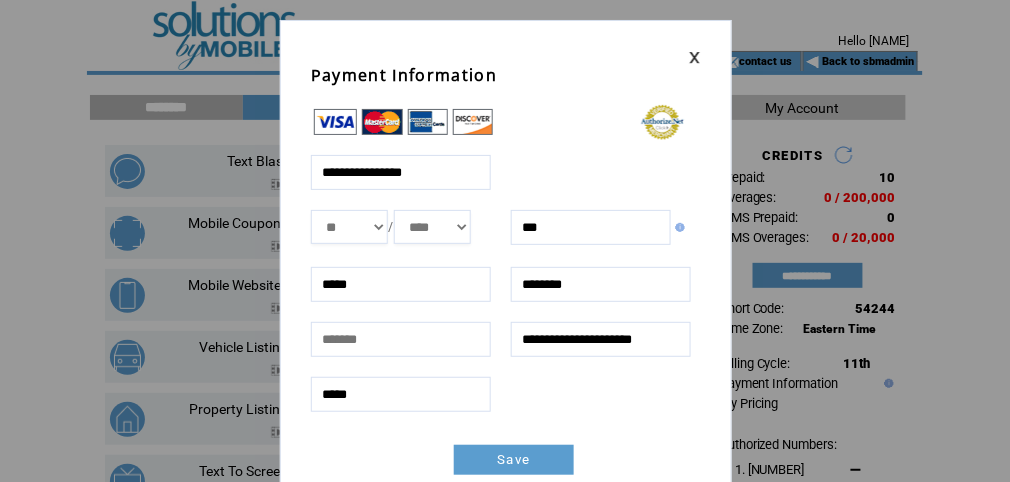 type on "***" 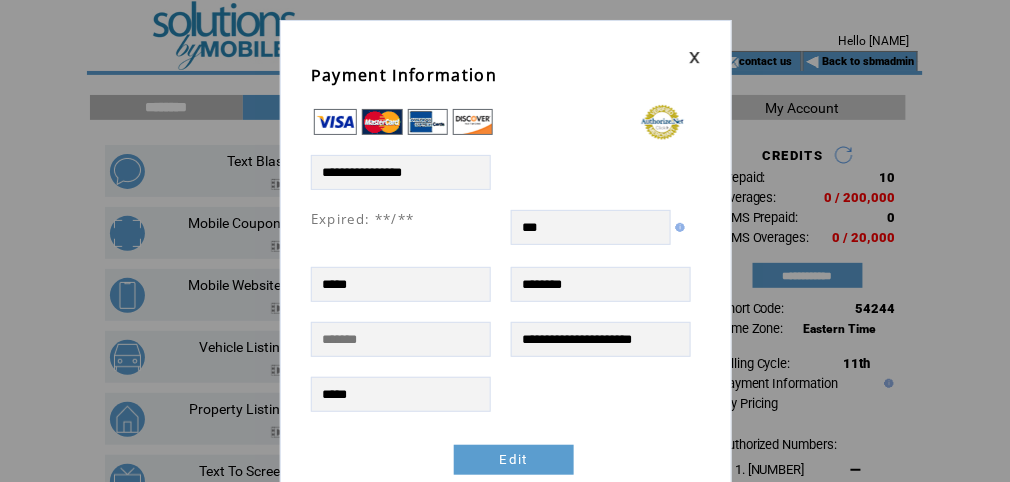 click at bounding box center (695, 57) 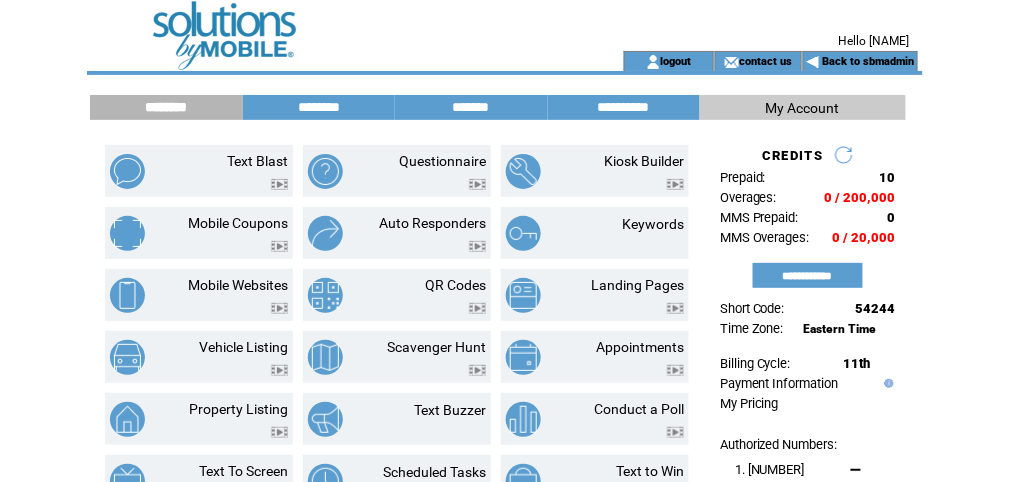 scroll, scrollTop: 0, scrollLeft: 0, axis: both 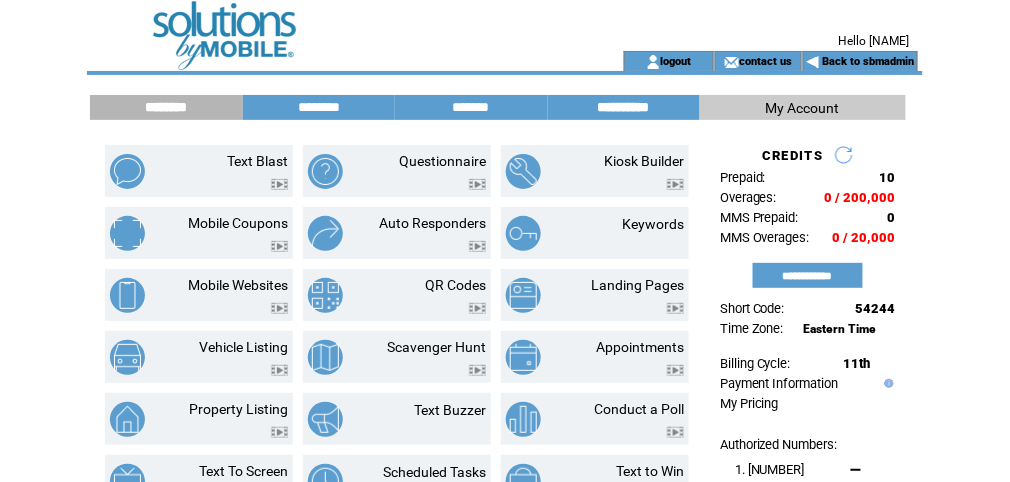 click on "**********" at bounding box center [624, 107] 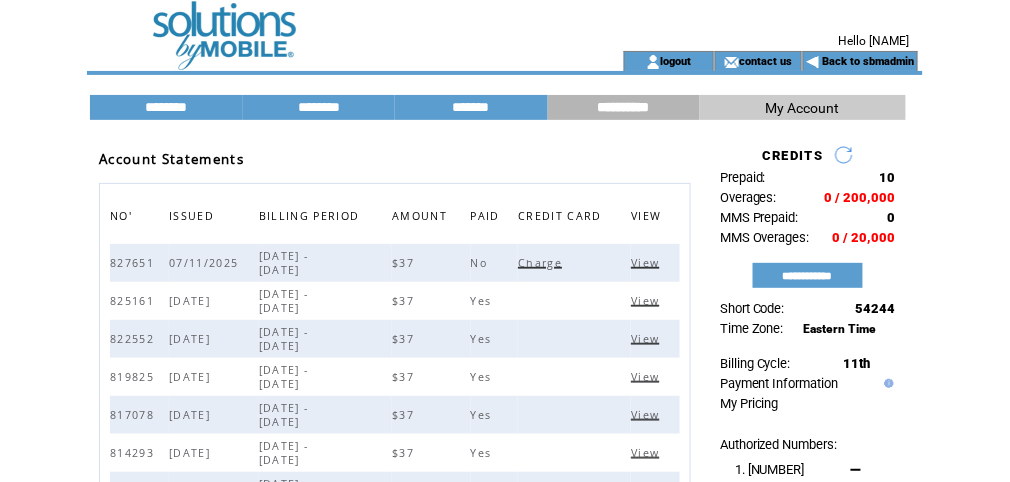 click on "Charge" at bounding box center (542, 263) 